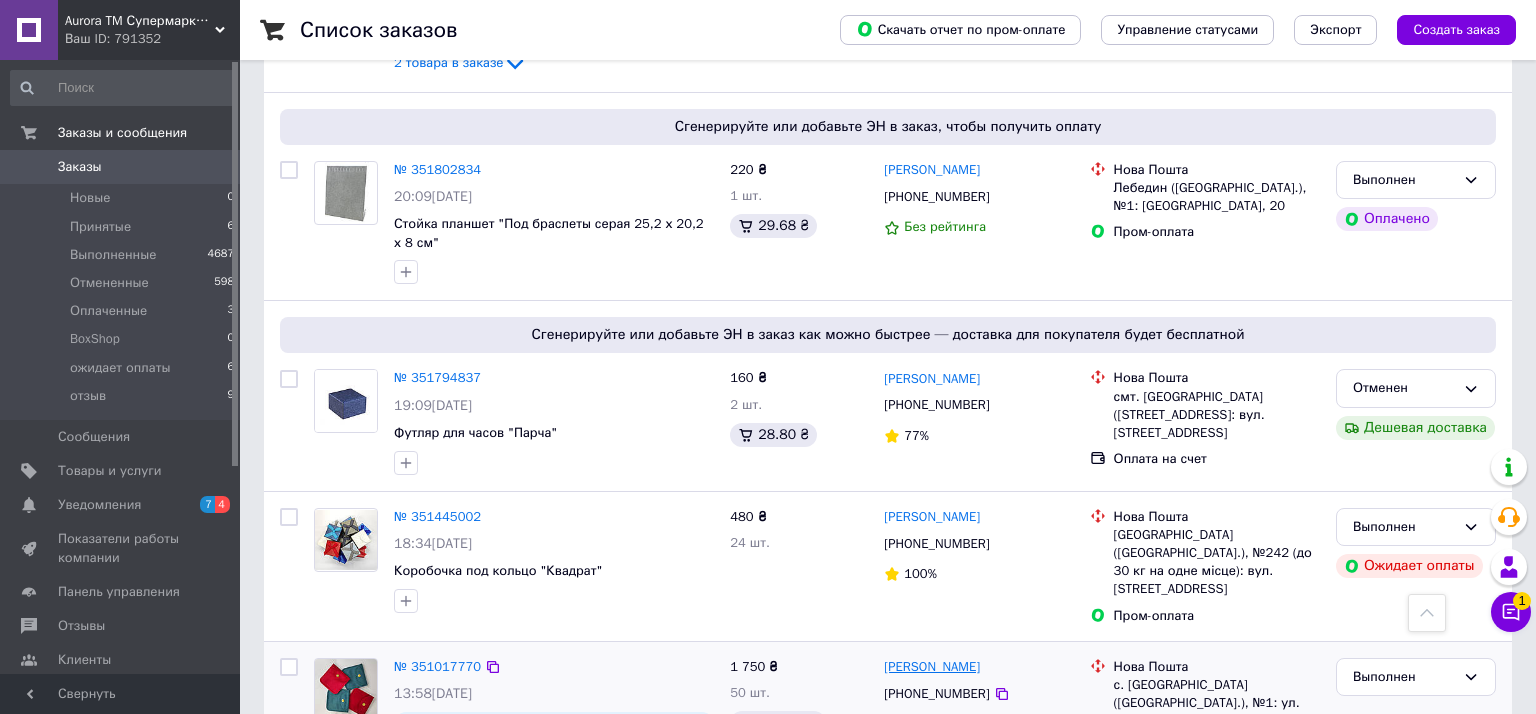 scroll, scrollTop: 1015, scrollLeft: 0, axis: vertical 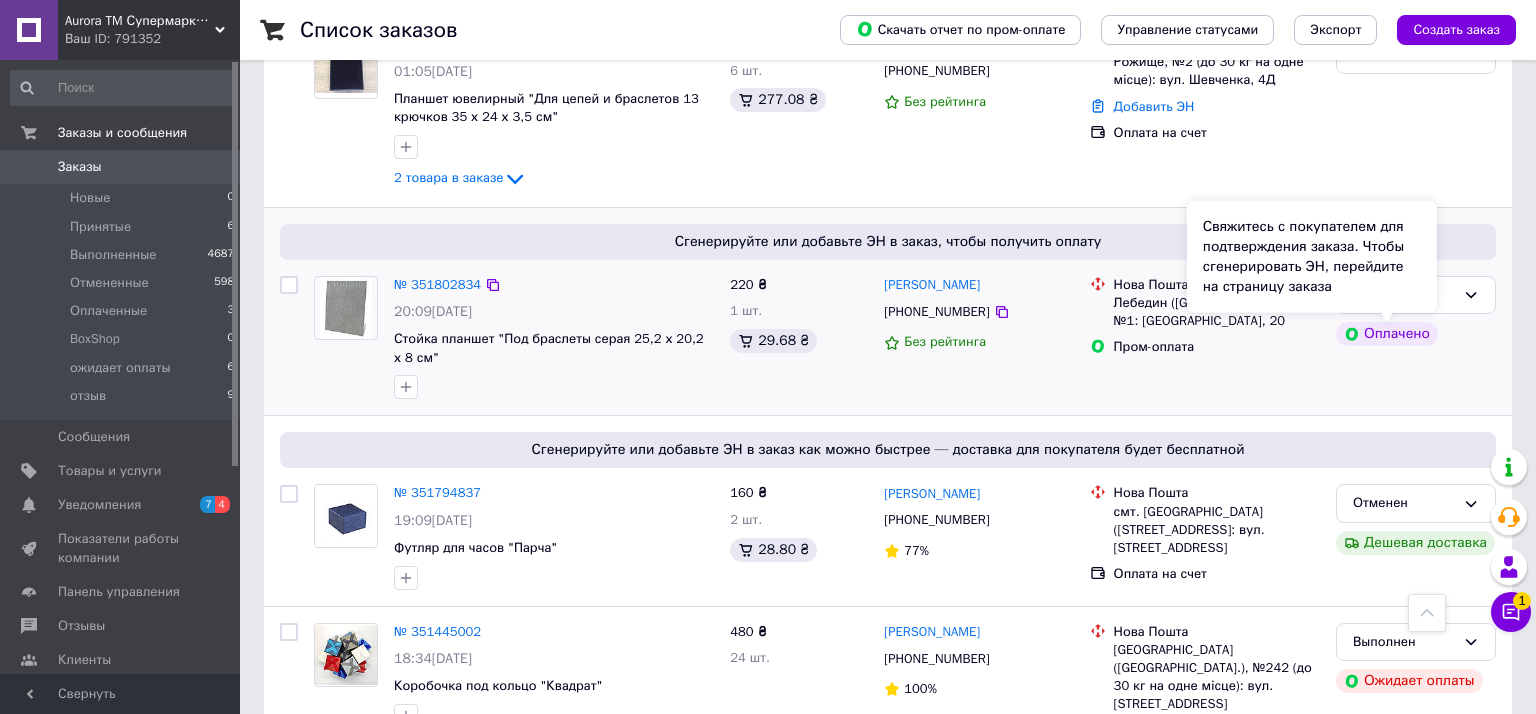 click on "Оплачено" at bounding box center [1387, 334] 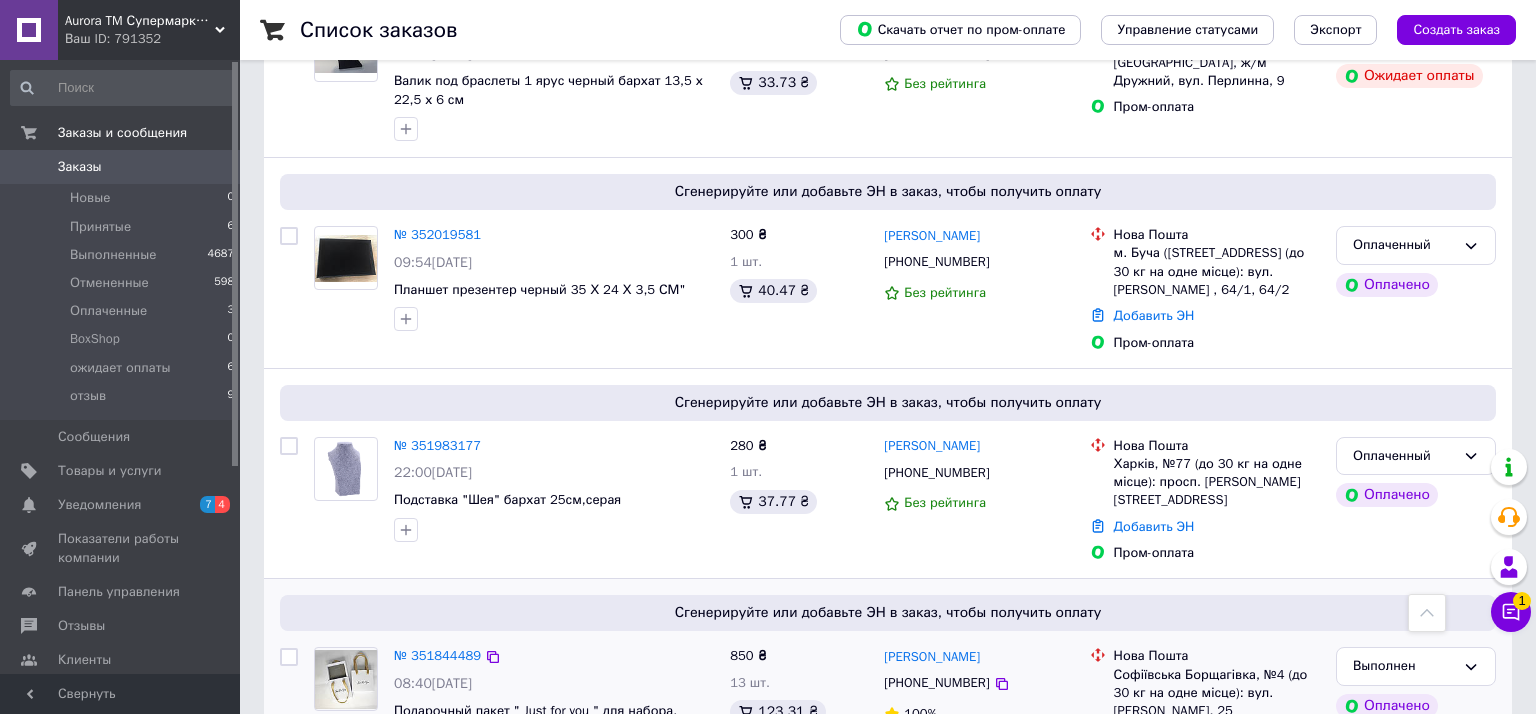 scroll, scrollTop: 95, scrollLeft: 0, axis: vertical 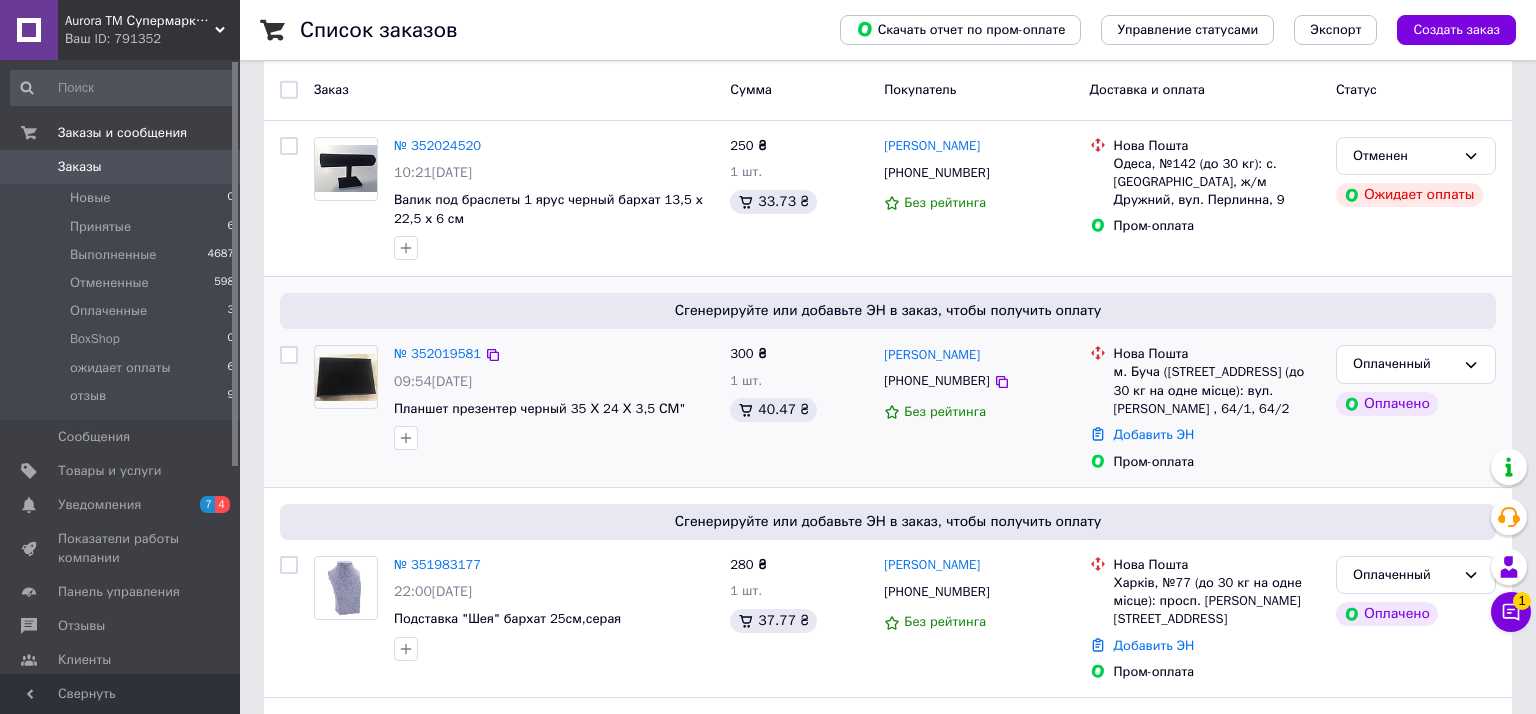 click on "Пром-оплата" at bounding box center [1217, 462] 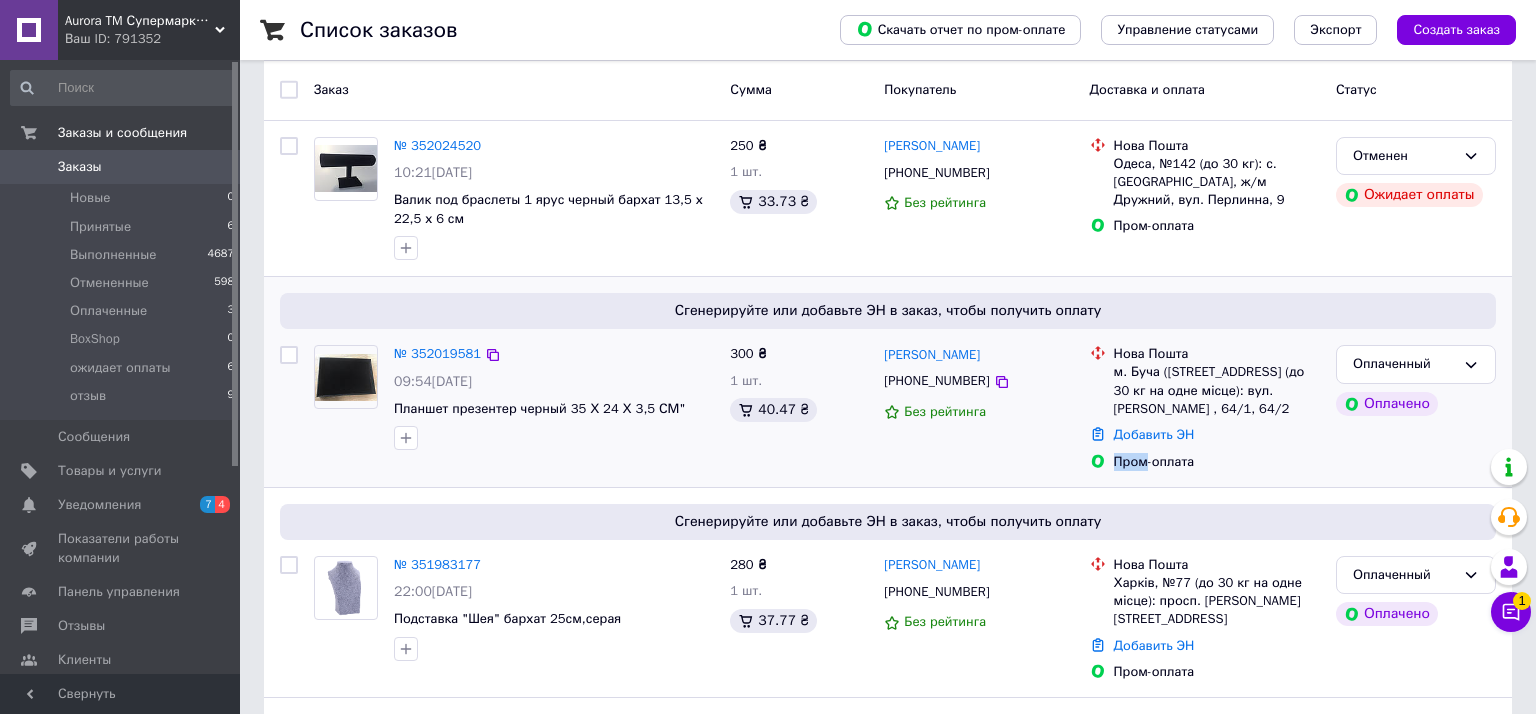 click on "Пром-оплата" at bounding box center (1217, 462) 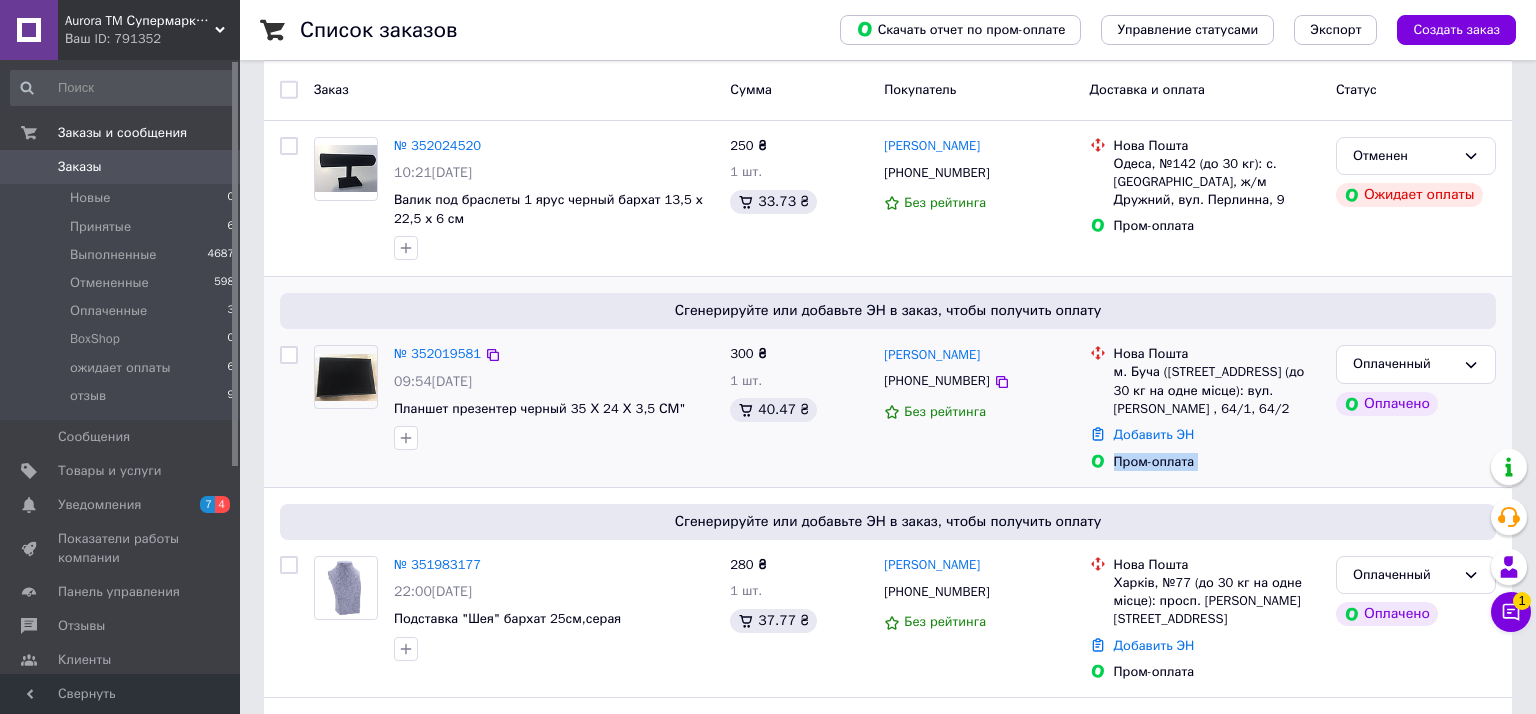 click on "Пром-оплата" at bounding box center (1217, 462) 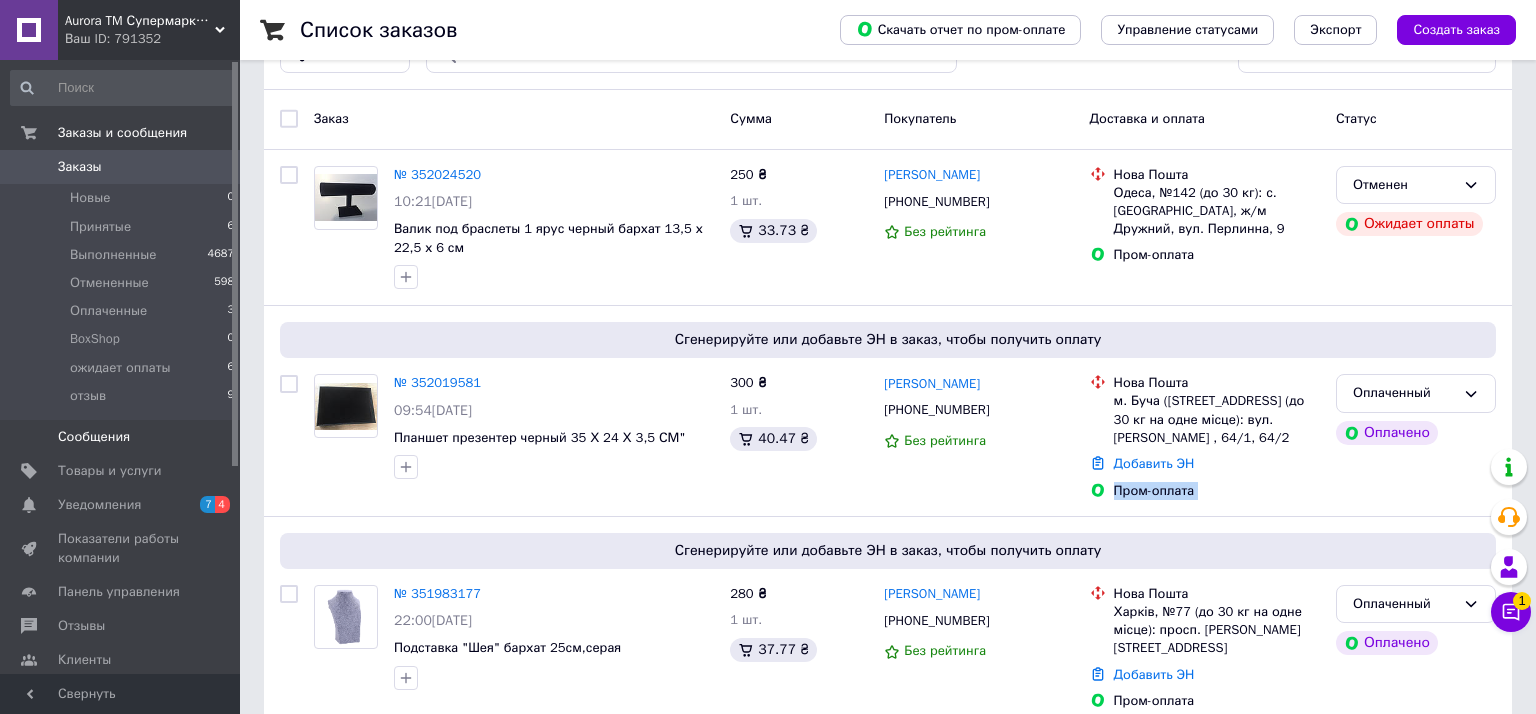 scroll, scrollTop: 0, scrollLeft: 0, axis: both 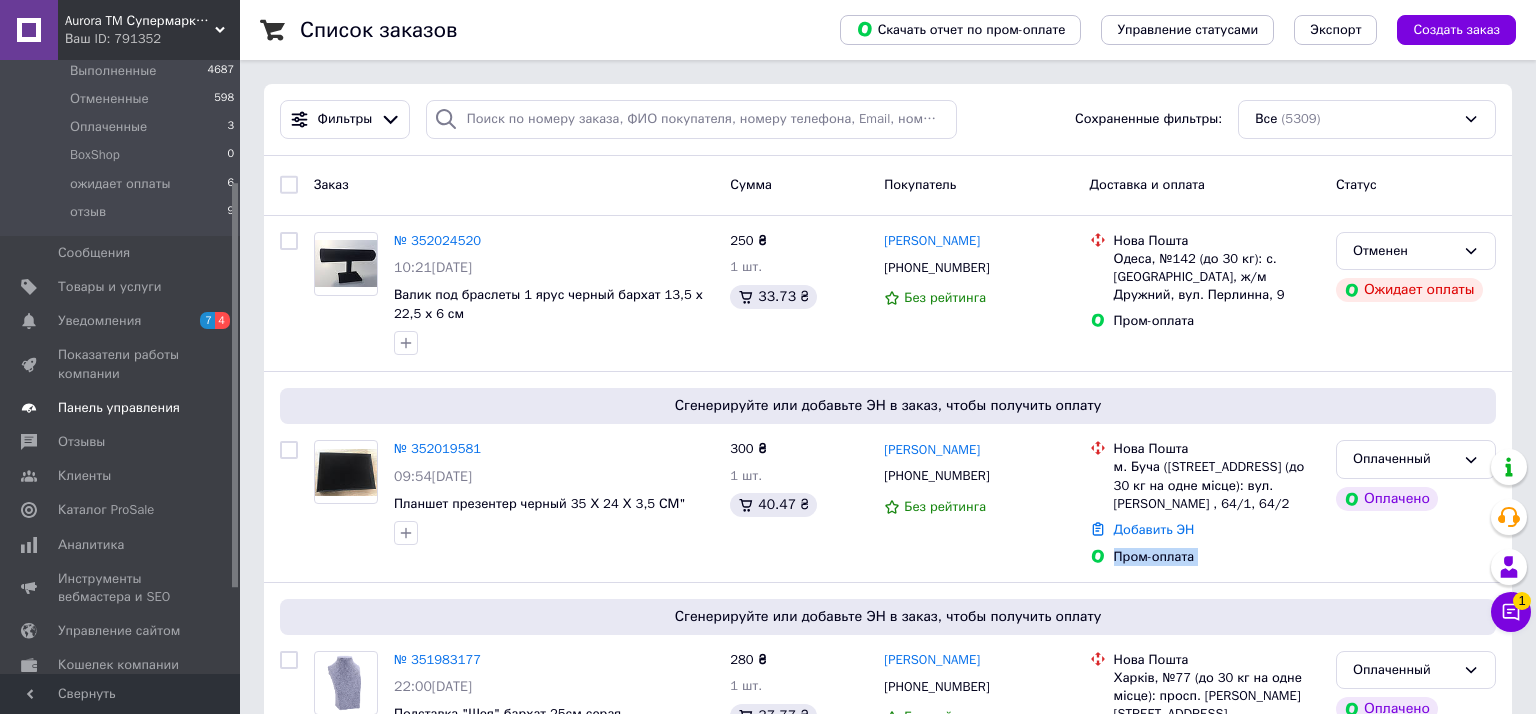 click on "Панель управления" at bounding box center [119, 408] 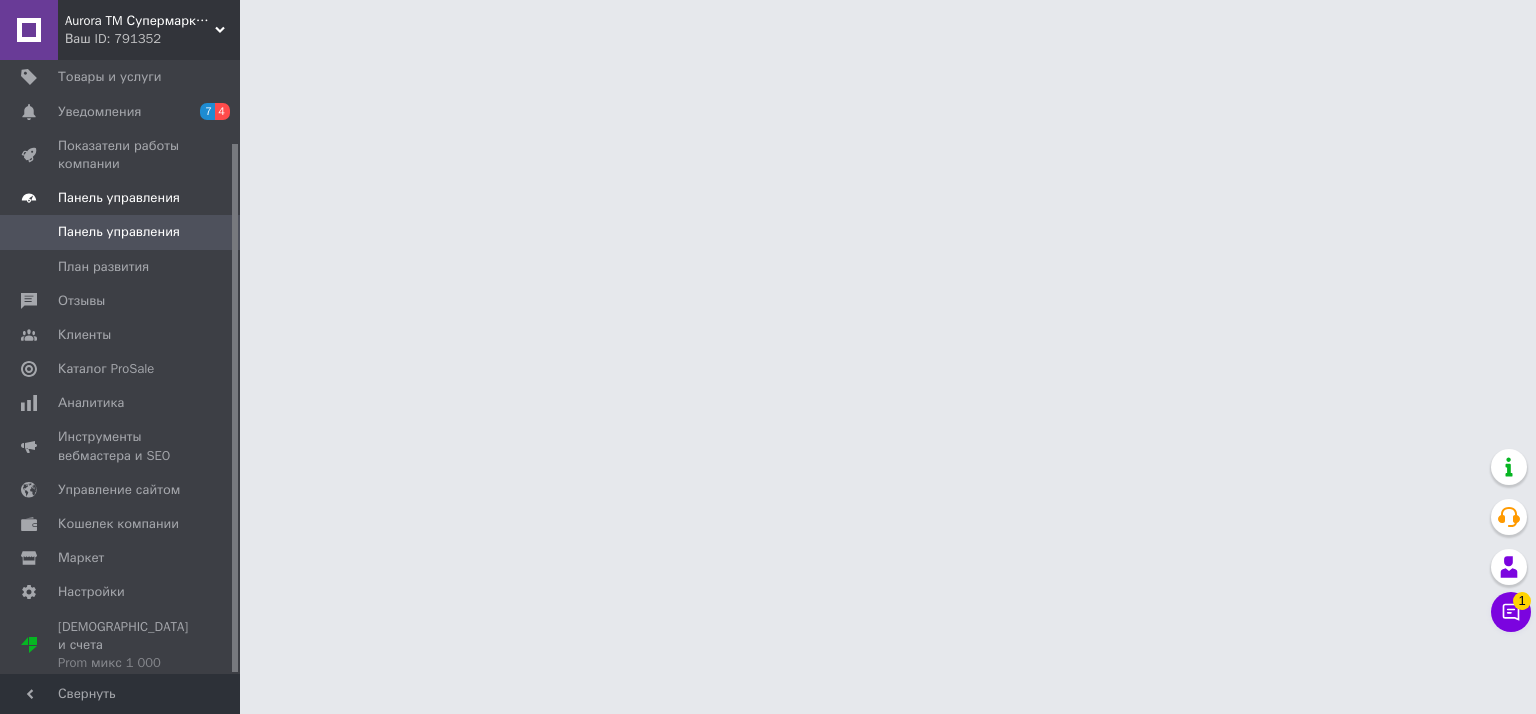 scroll, scrollTop: 96, scrollLeft: 0, axis: vertical 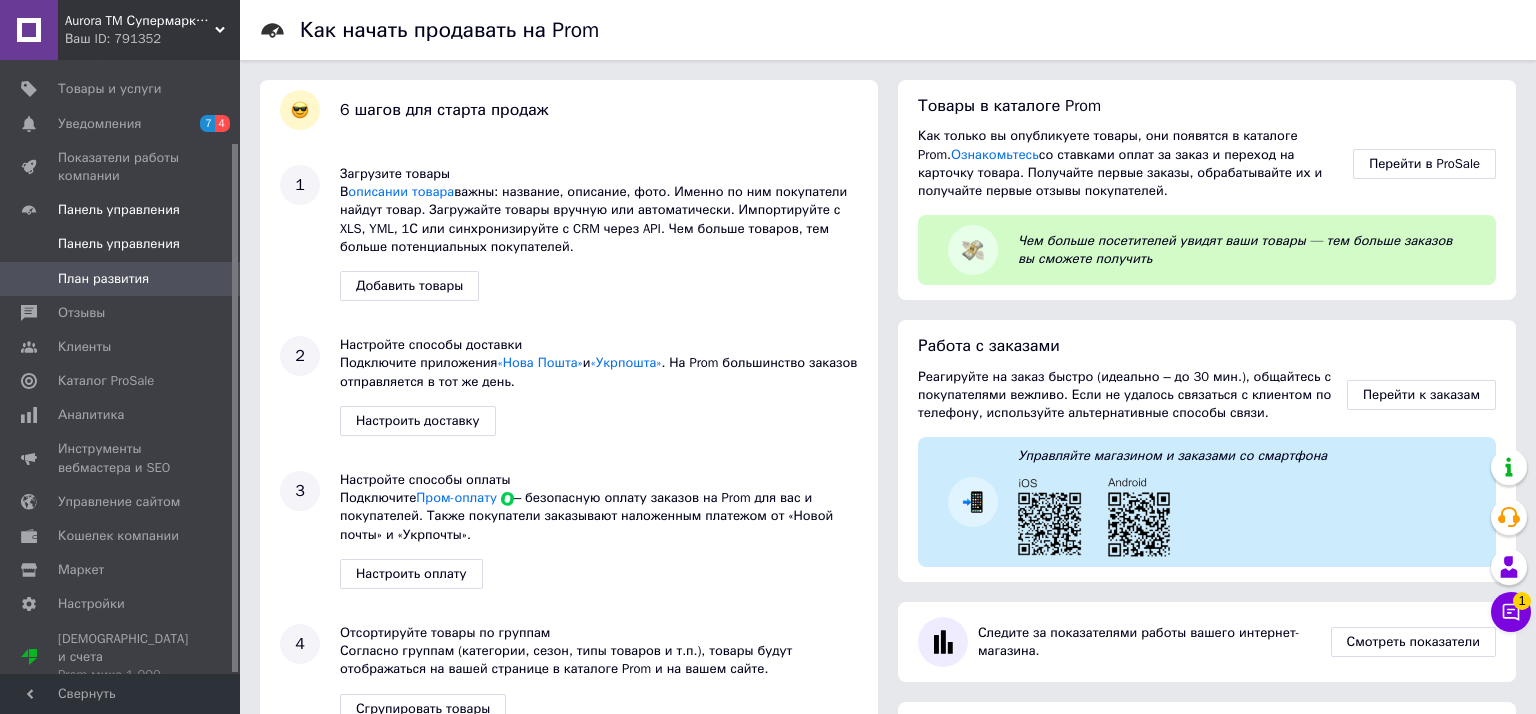 click on "Панель управления" at bounding box center (119, 244) 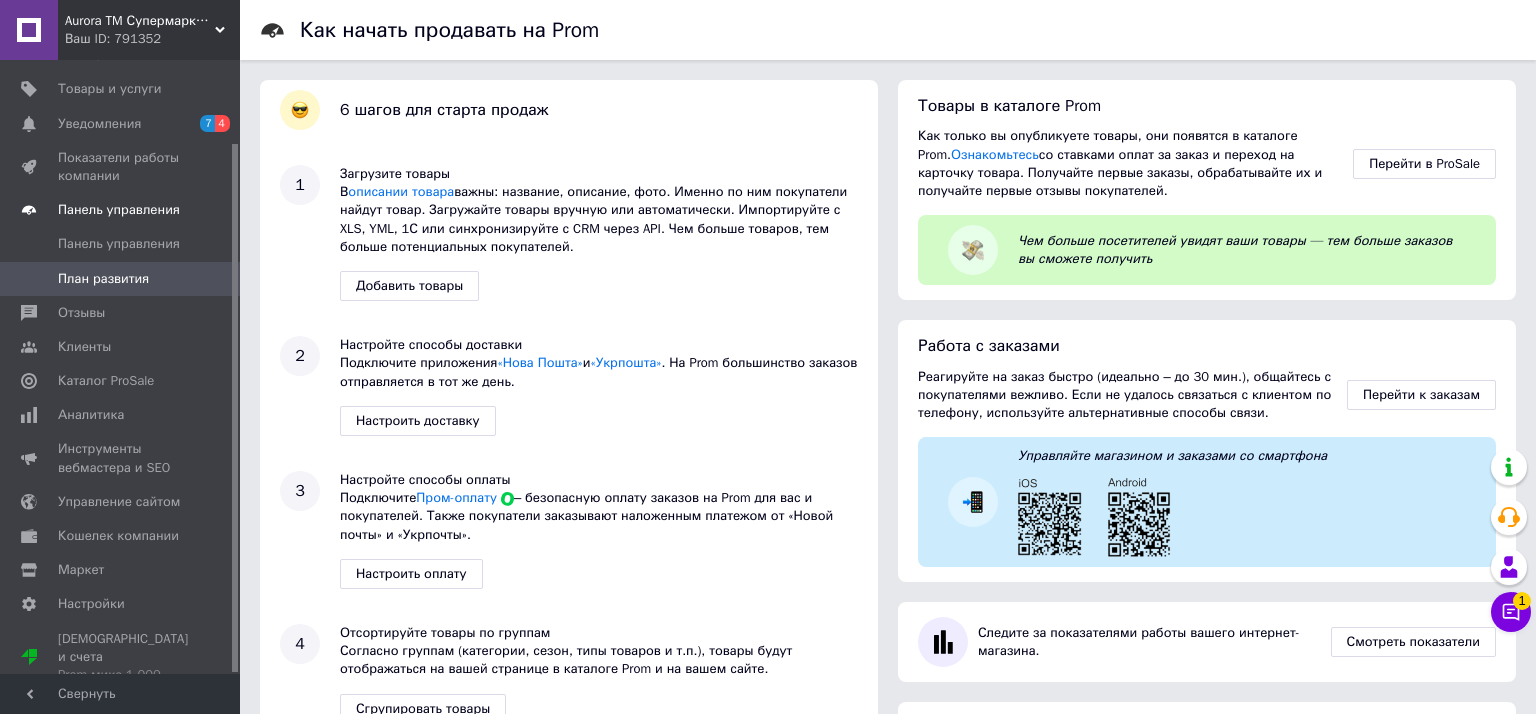 click on "Панель управления" at bounding box center [119, 210] 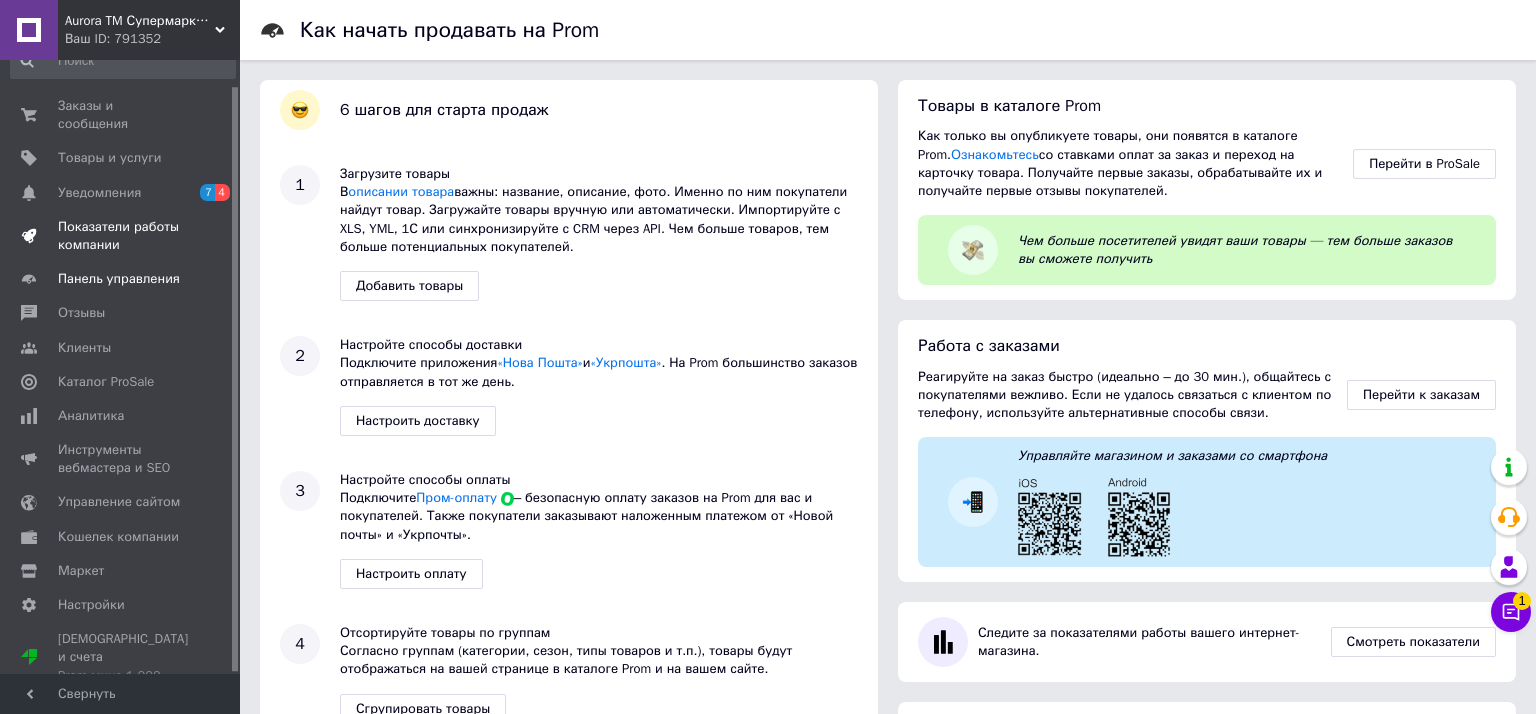 click on "Показатели работы компании" at bounding box center [121, 236] 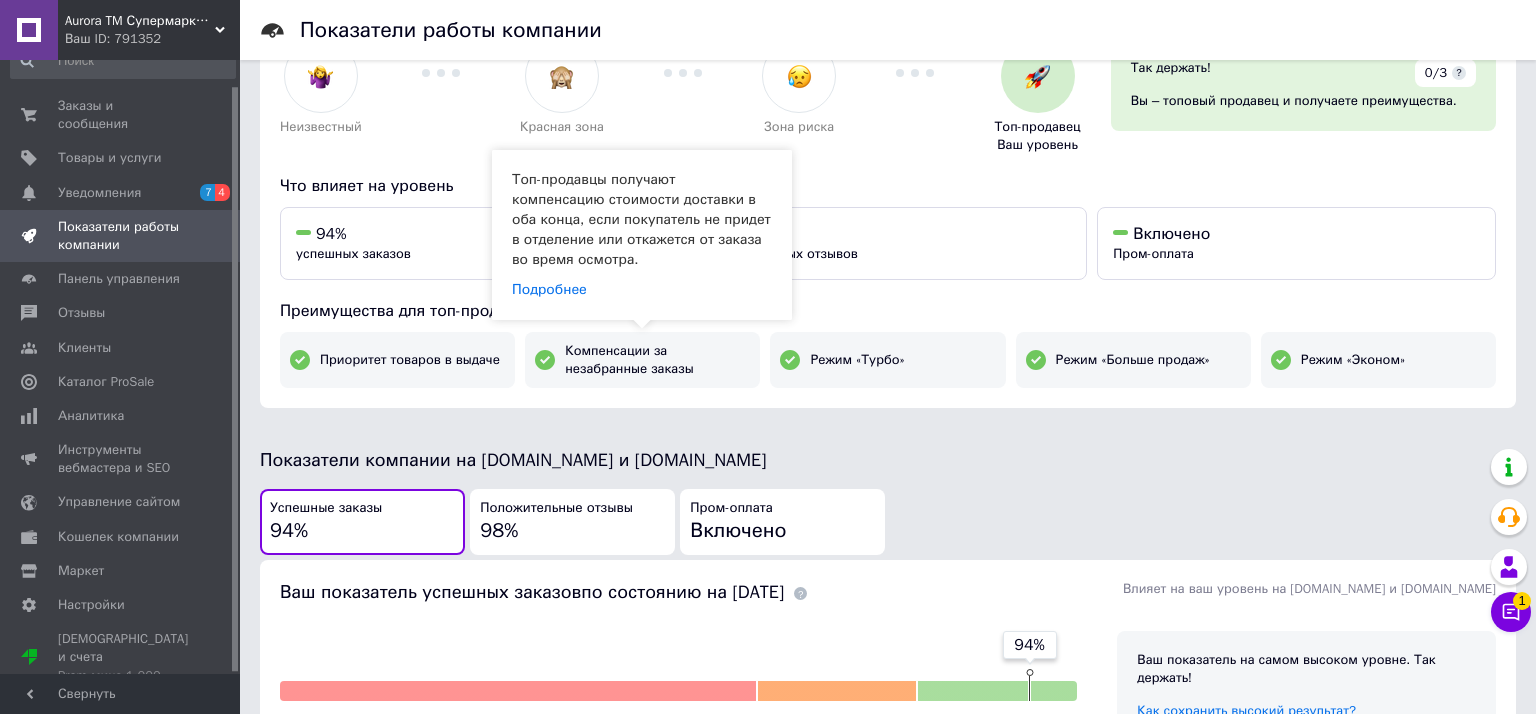 scroll, scrollTop: 0, scrollLeft: 0, axis: both 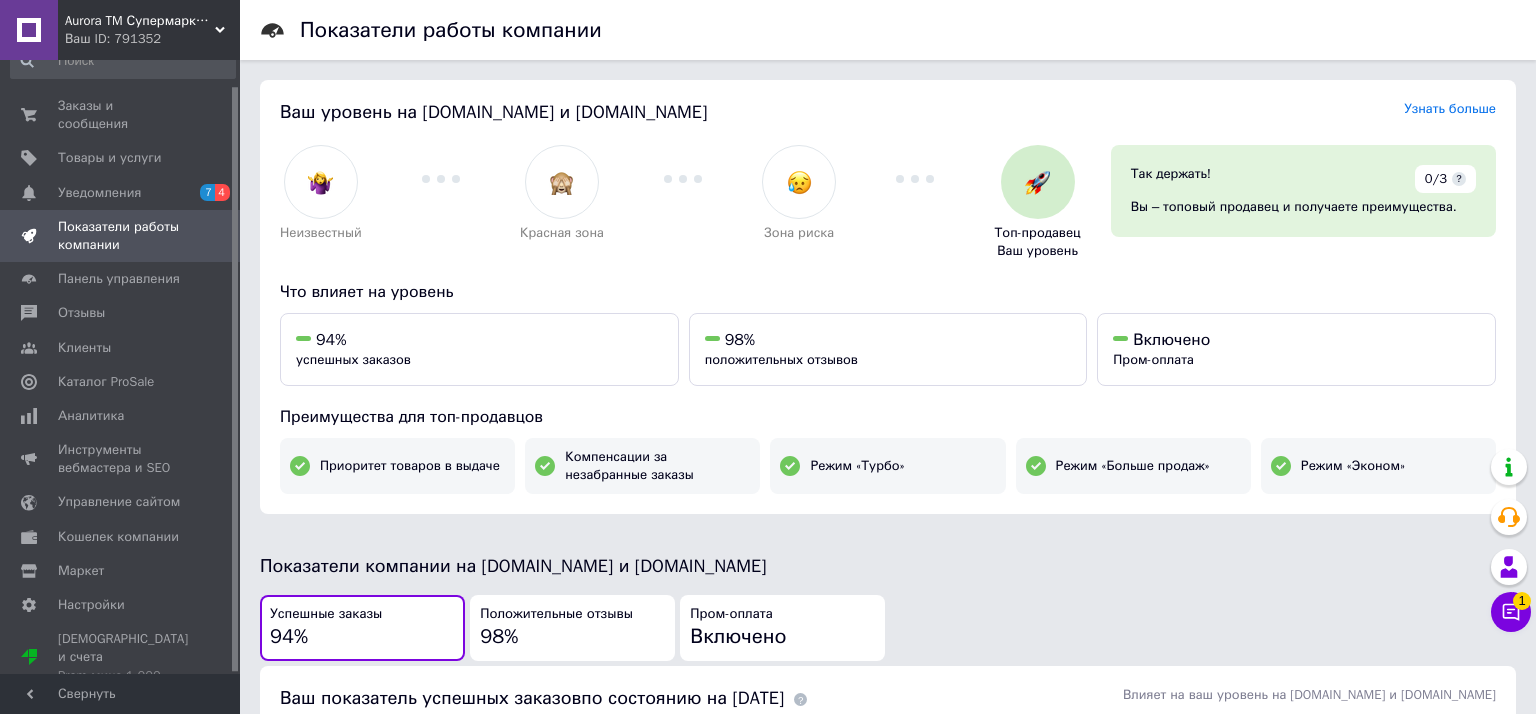 click on "Ваш уровень на [DOMAIN_NAME] и [DOMAIN_NAME]" at bounding box center (493, 112) 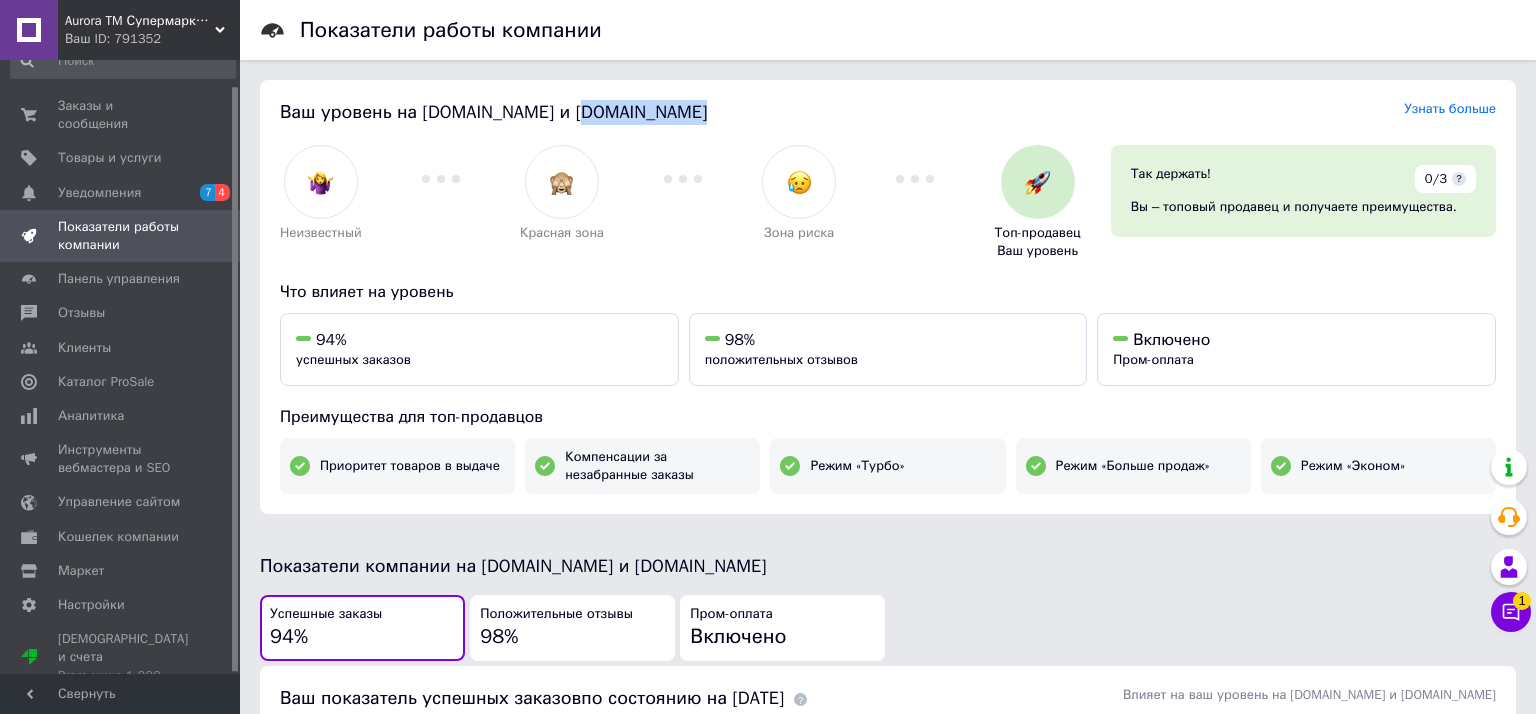 click on "Ваш уровень на [DOMAIN_NAME] и [DOMAIN_NAME]" at bounding box center (493, 112) 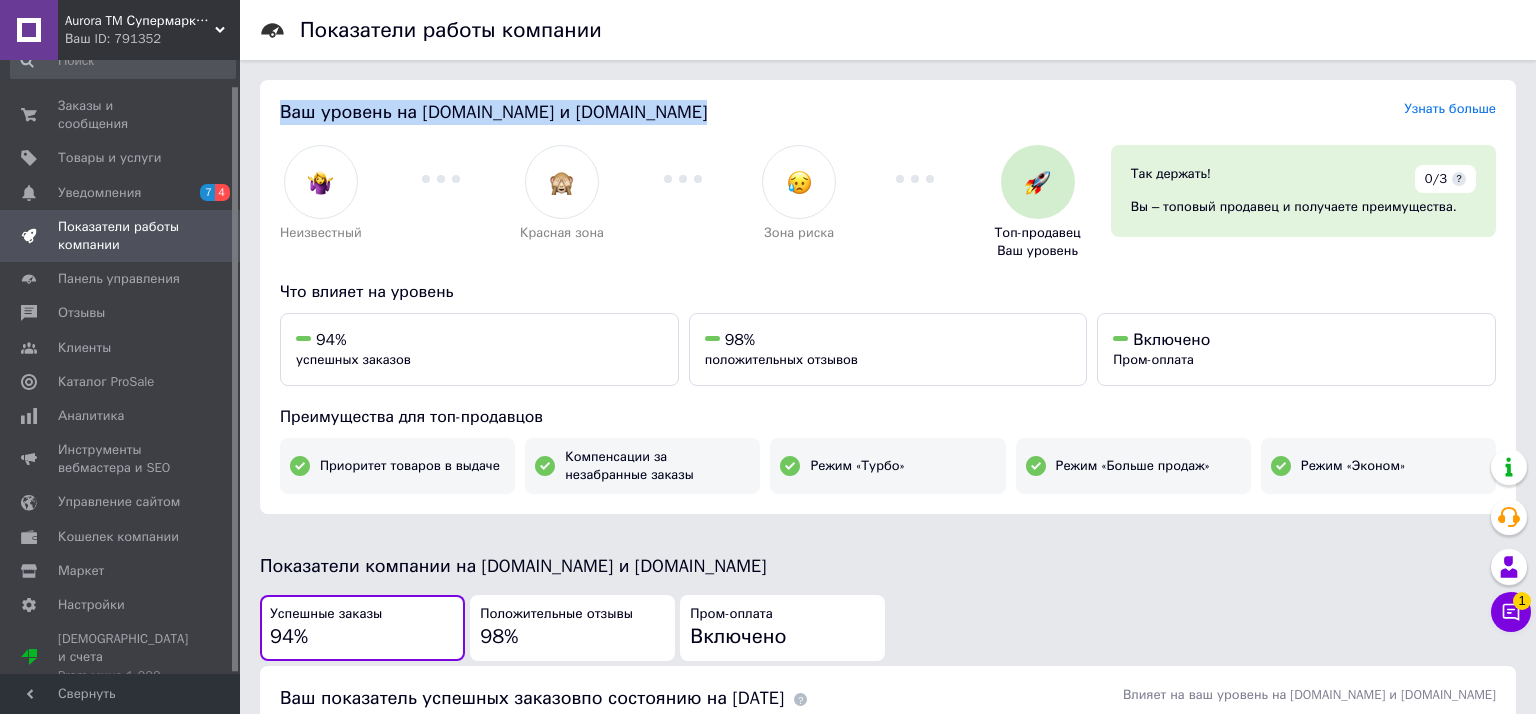 click on "Ваш уровень на [DOMAIN_NAME] и [DOMAIN_NAME]" at bounding box center (493, 112) 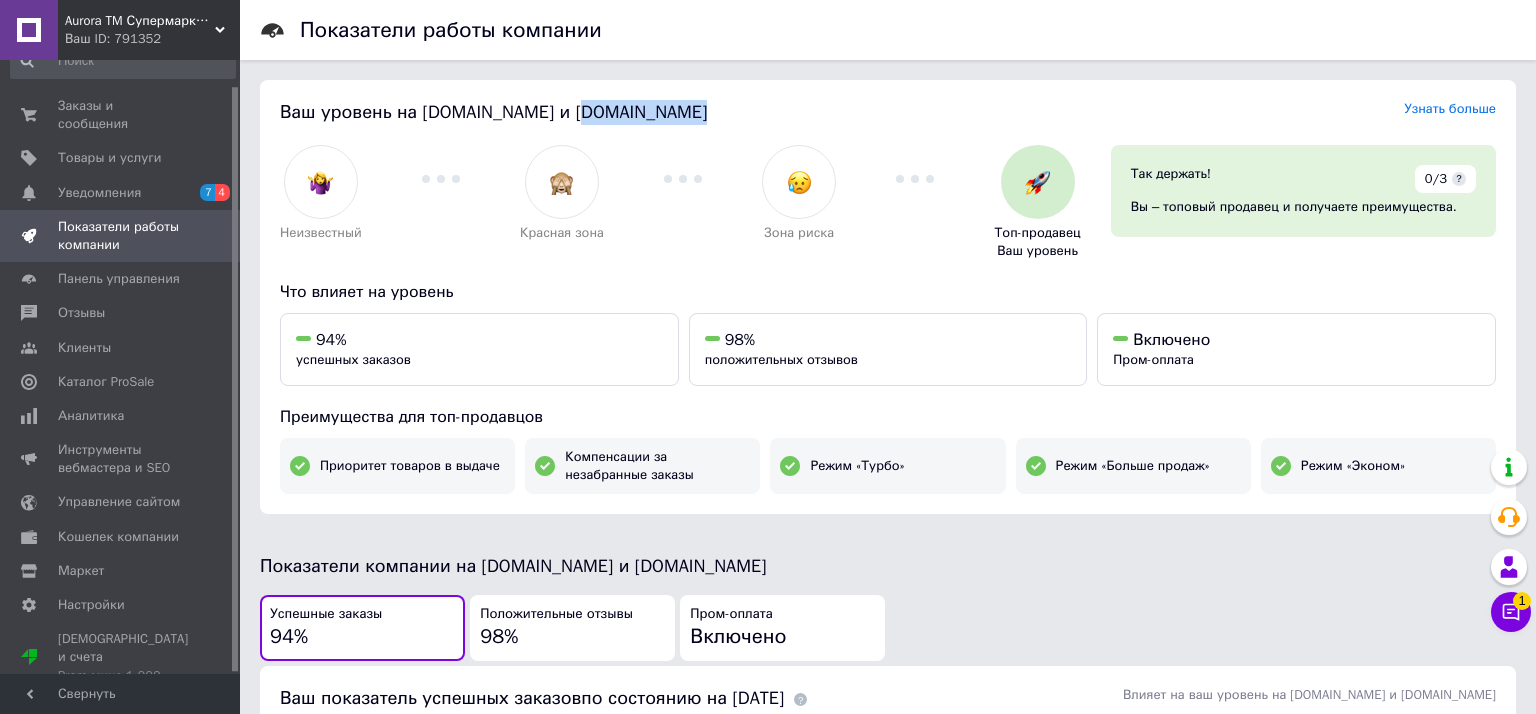 click on "Ваш уровень на [DOMAIN_NAME] и [DOMAIN_NAME]" at bounding box center (493, 112) 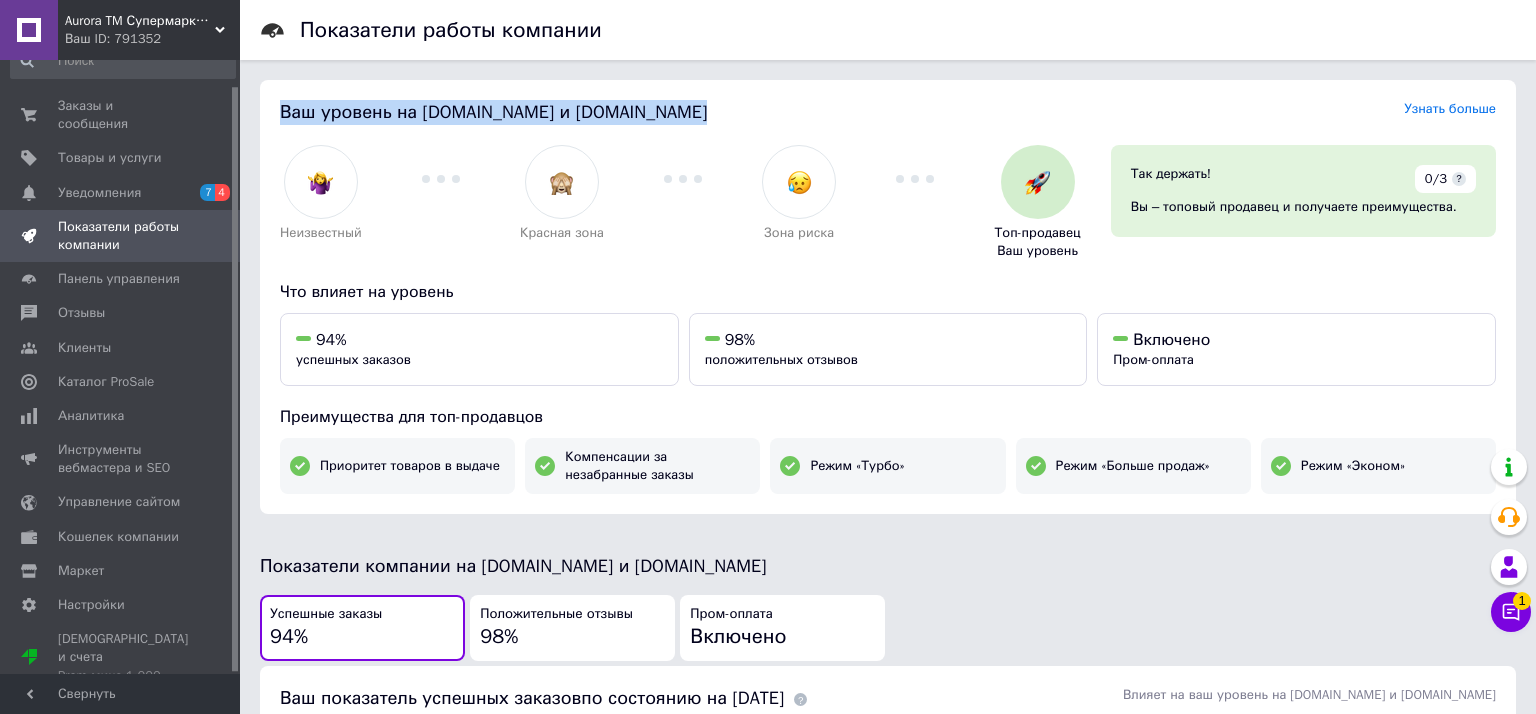 click on "Ваш уровень на [DOMAIN_NAME] и [DOMAIN_NAME]" at bounding box center [493, 112] 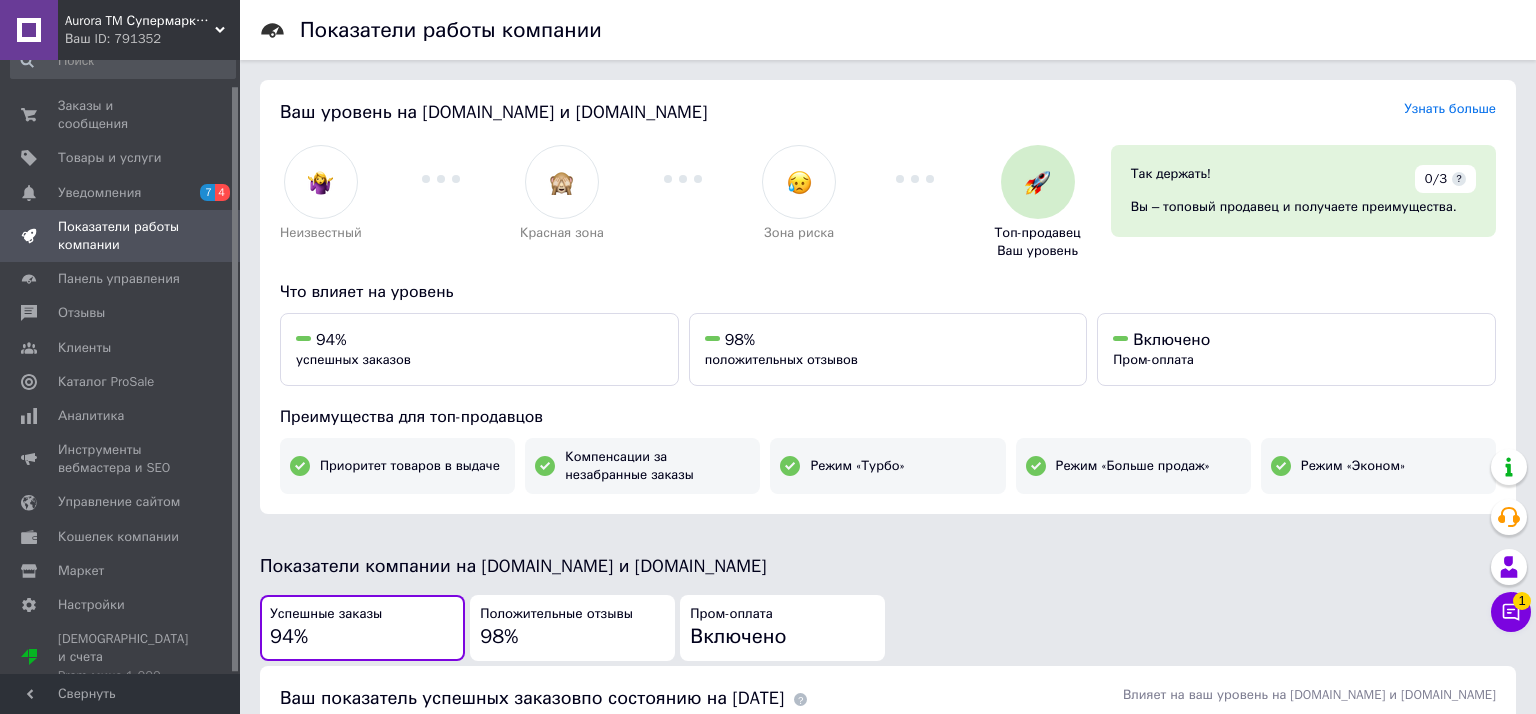 click on "Ваш уровень на [DOMAIN_NAME] и [DOMAIN_NAME]" at bounding box center (493, 112) 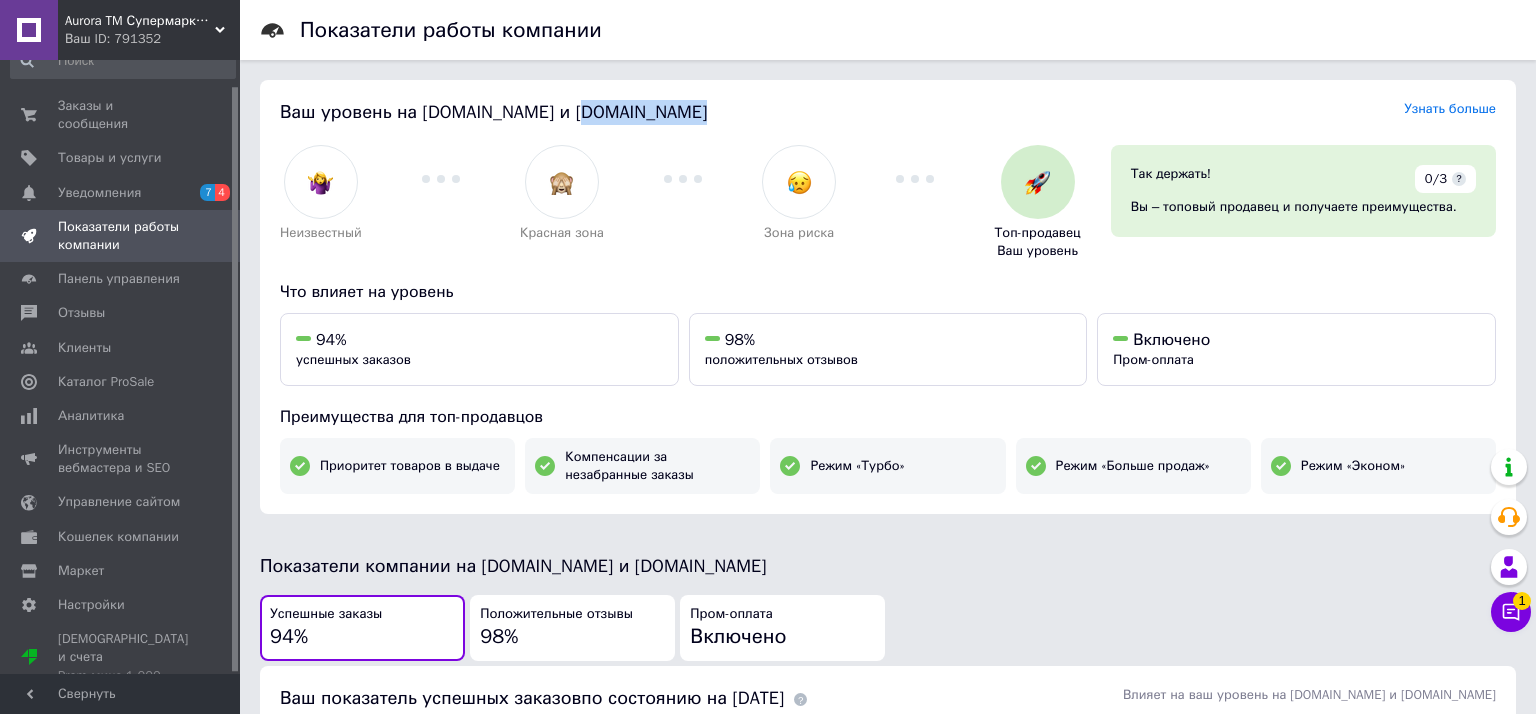 click on "Ваш уровень на [DOMAIN_NAME] и [DOMAIN_NAME]" at bounding box center [493, 112] 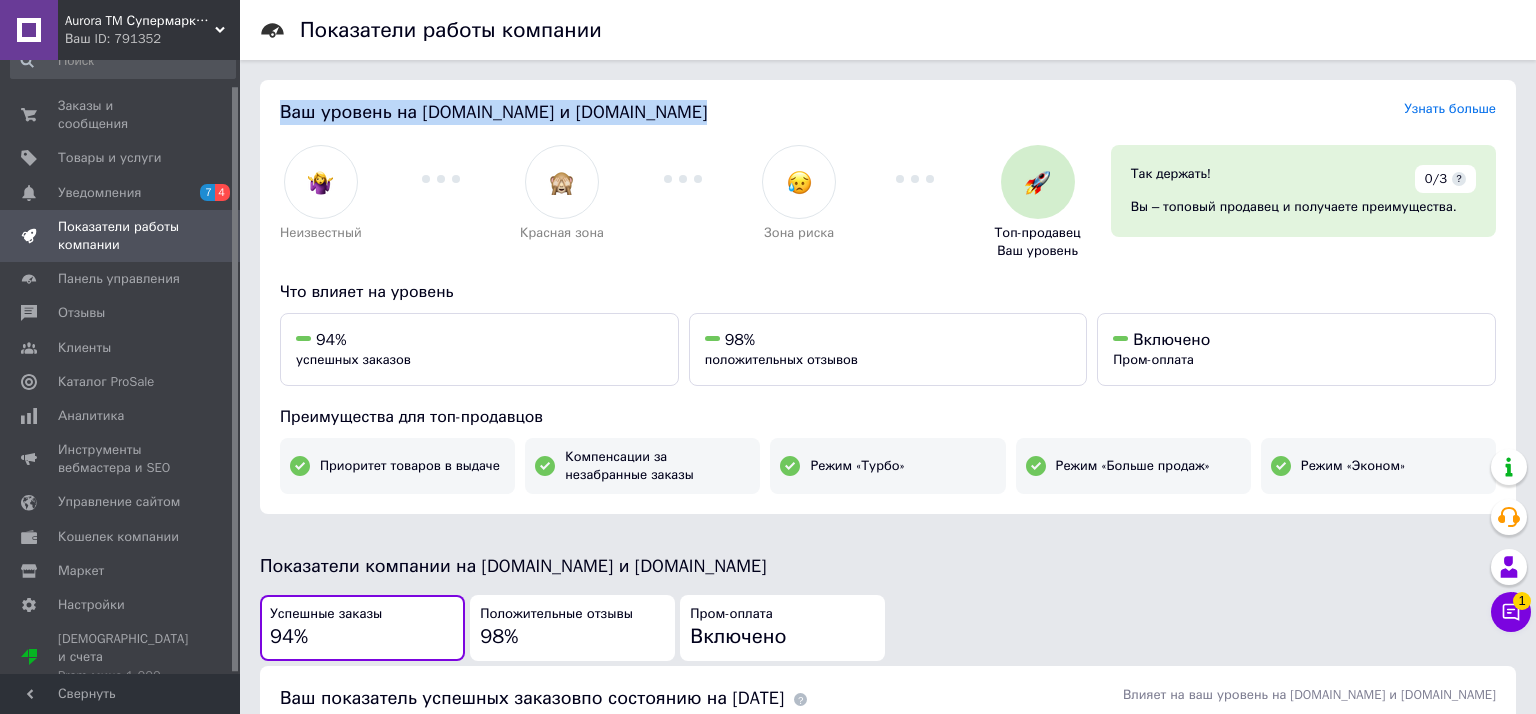 click on "Ваш уровень на [DOMAIN_NAME] и [DOMAIN_NAME]" at bounding box center [493, 112] 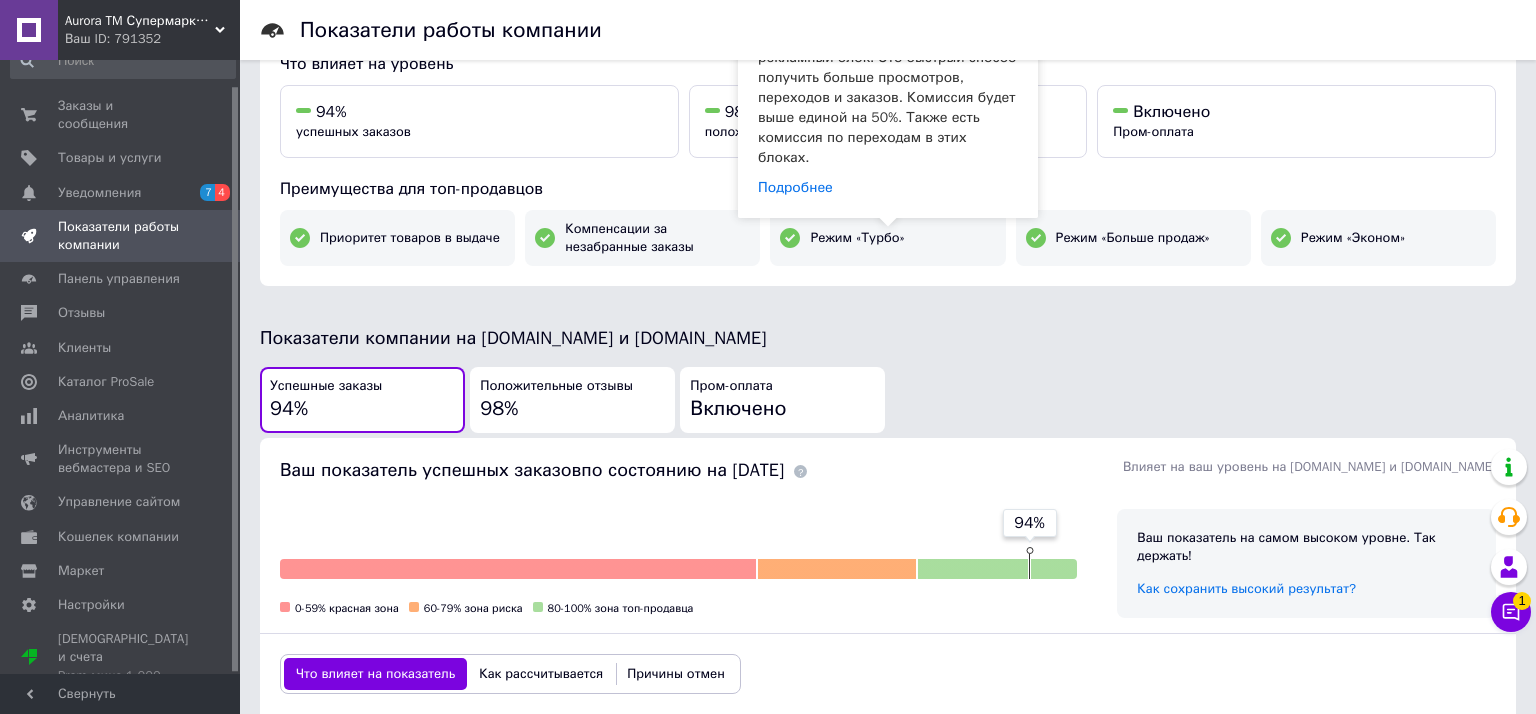 scroll, scrollTop: 0, scrollLeft: 0, axis: both 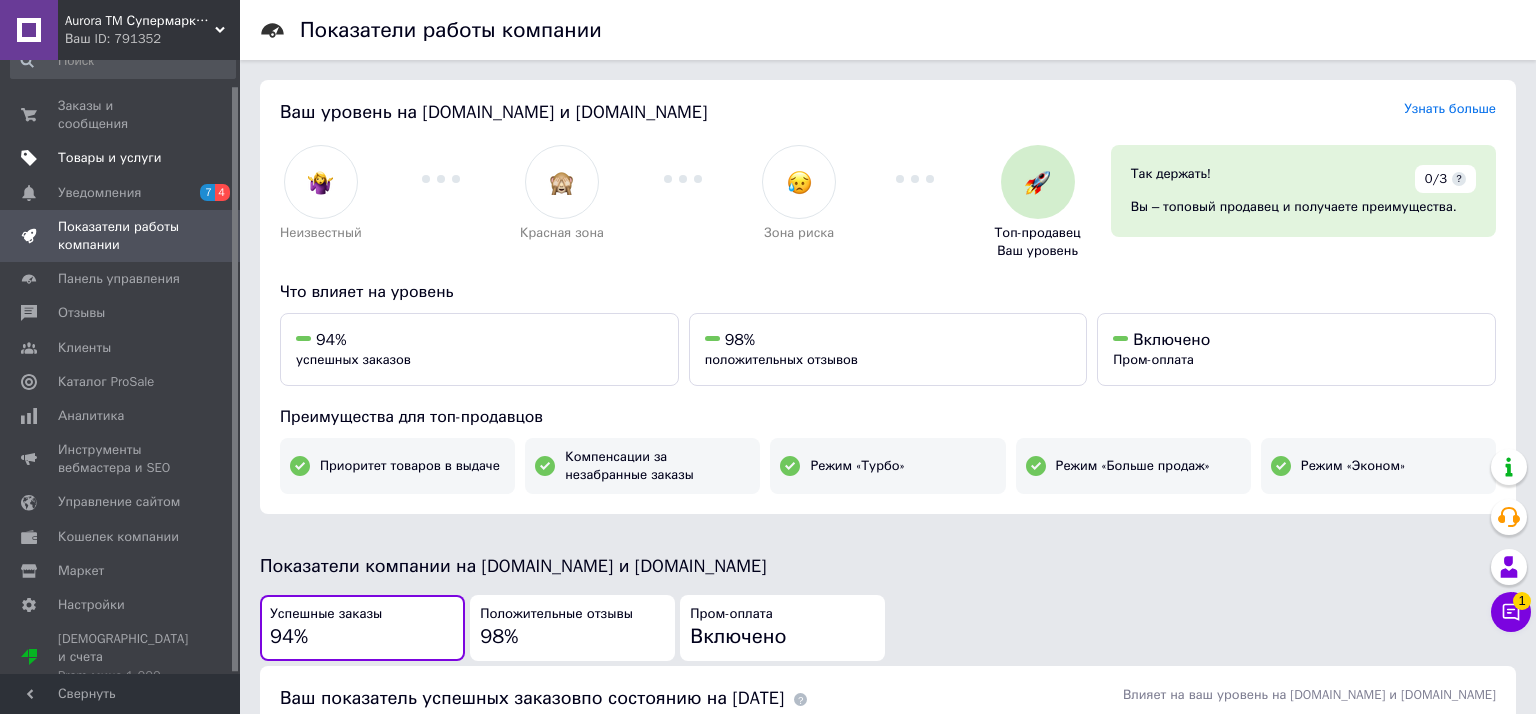 click on "Товары и услуги" at bounding box center (110, 158) 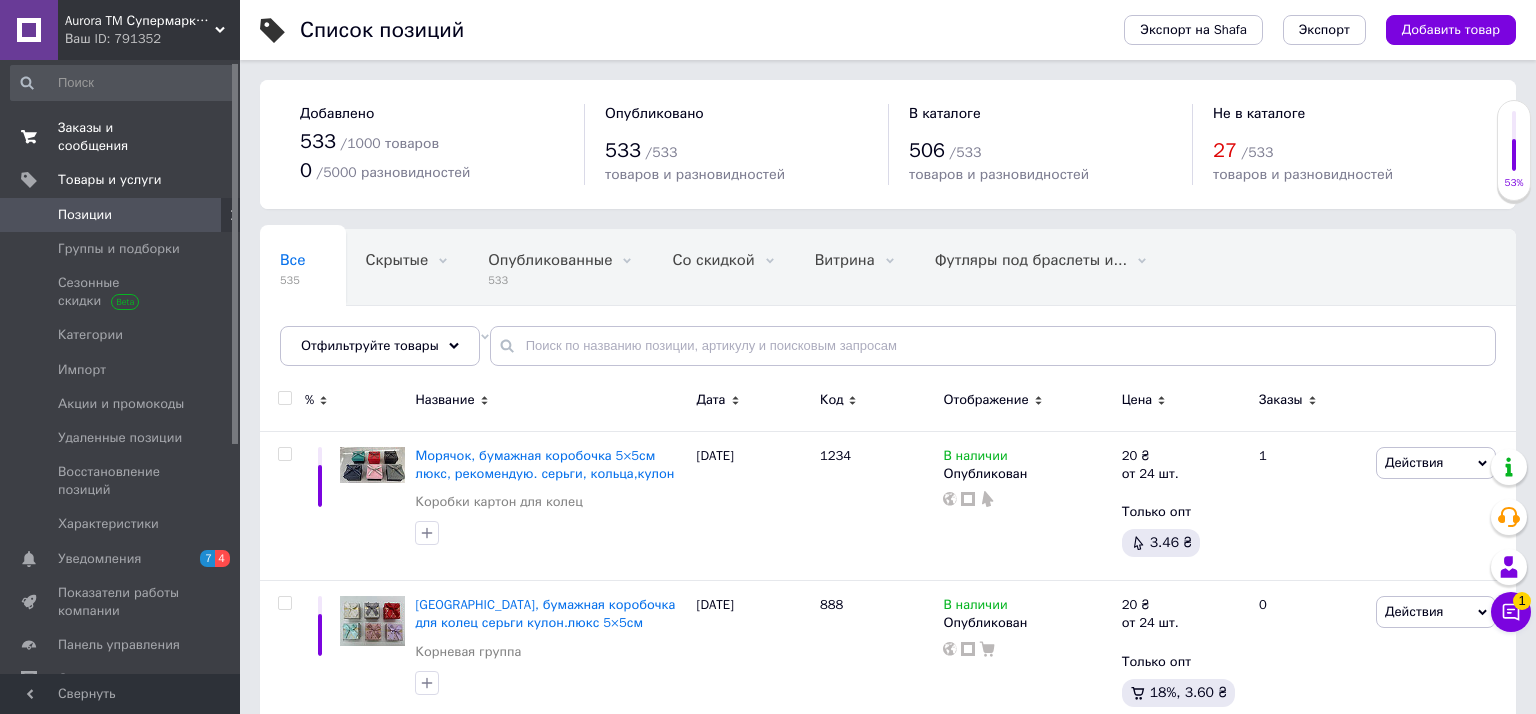 scroll, scrollTop: 0, scrollLeft: 0, axis: both 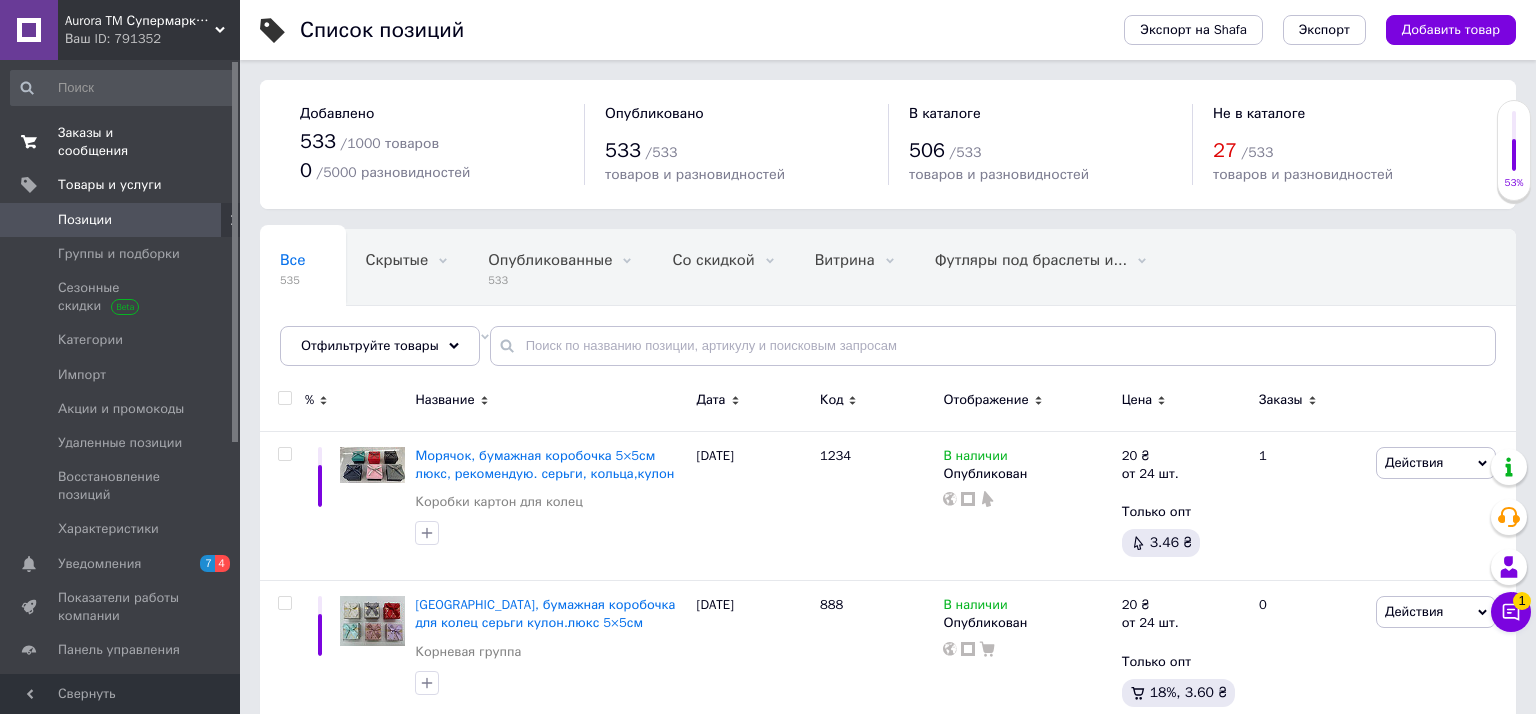 click on "Заказы и сообщения" at bounding box center [121, 142] 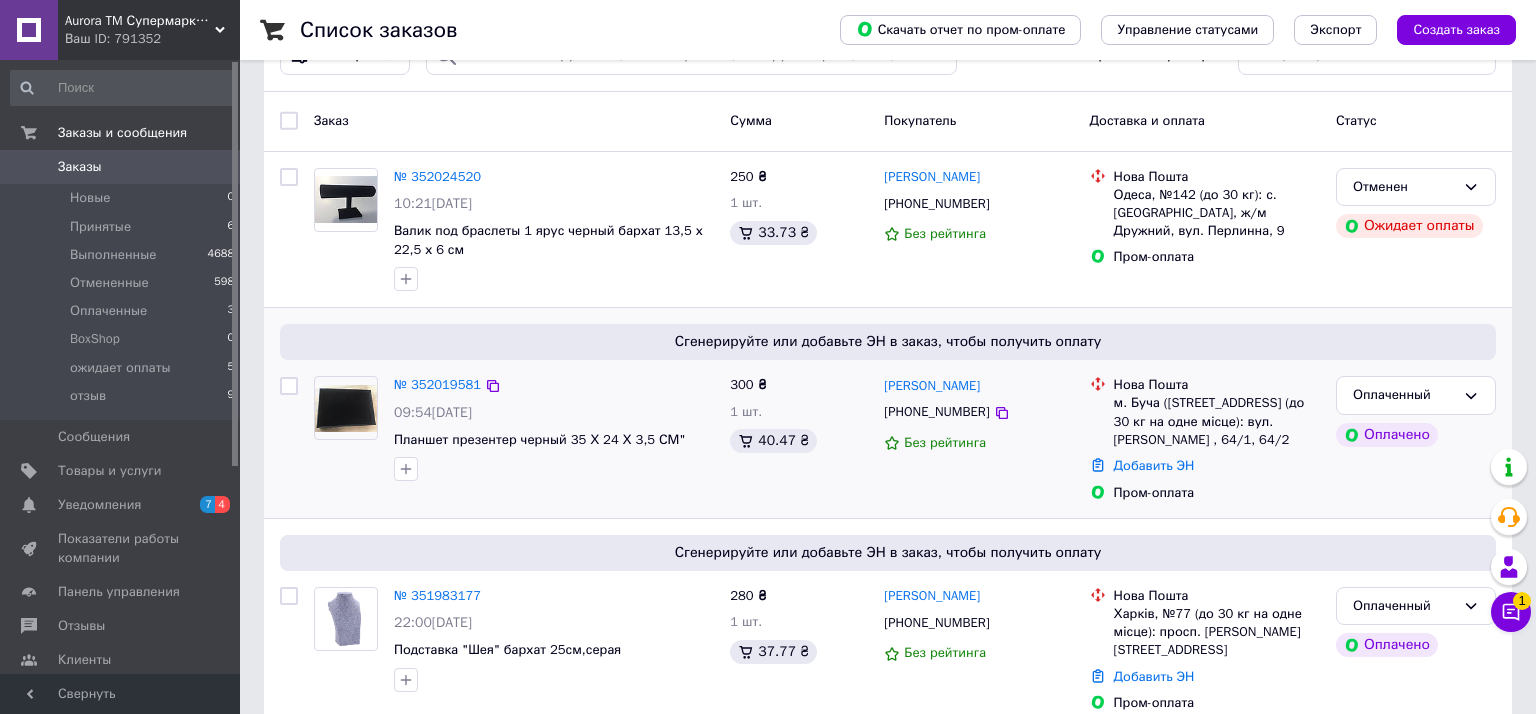 scroll, scrollTop: 0, scrollLeft: 0, axis: both 